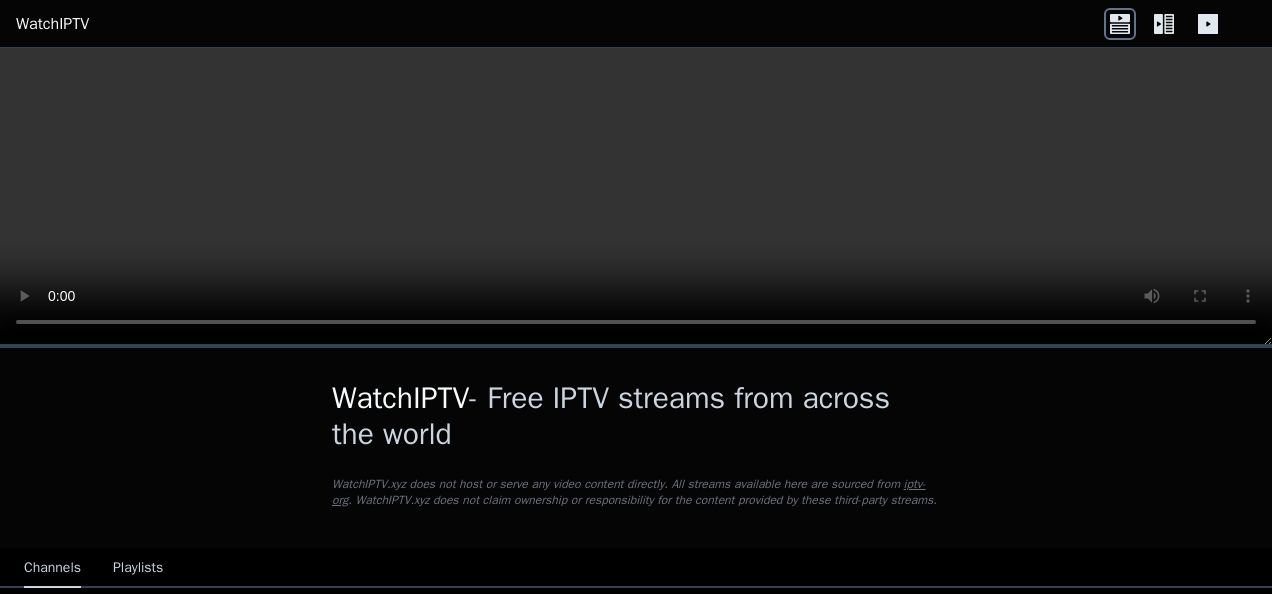 scroll, scrollTop: 0, scrollLeft: 0, axis: both 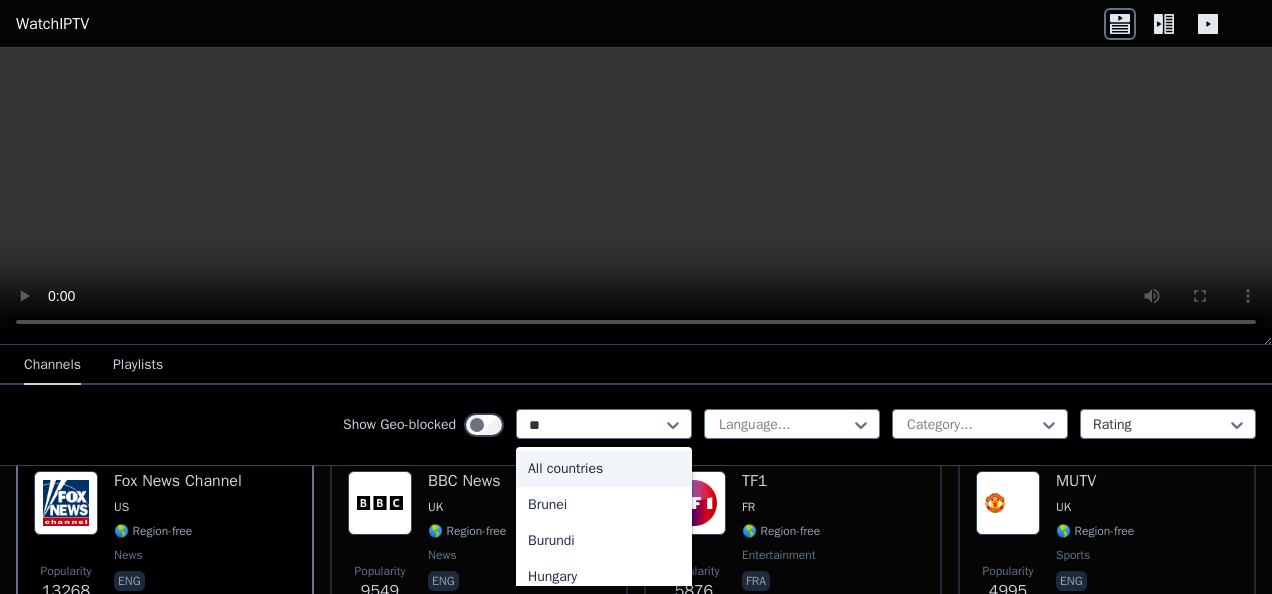 type on "***" 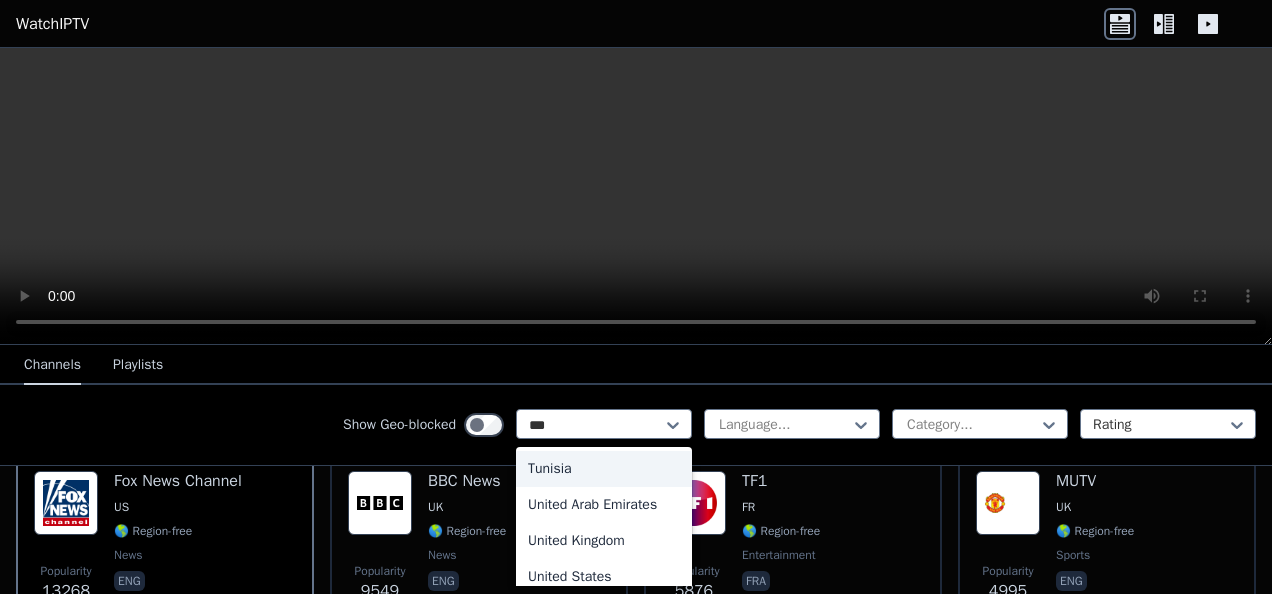 click on "United States" at bounding box center [604, 577] 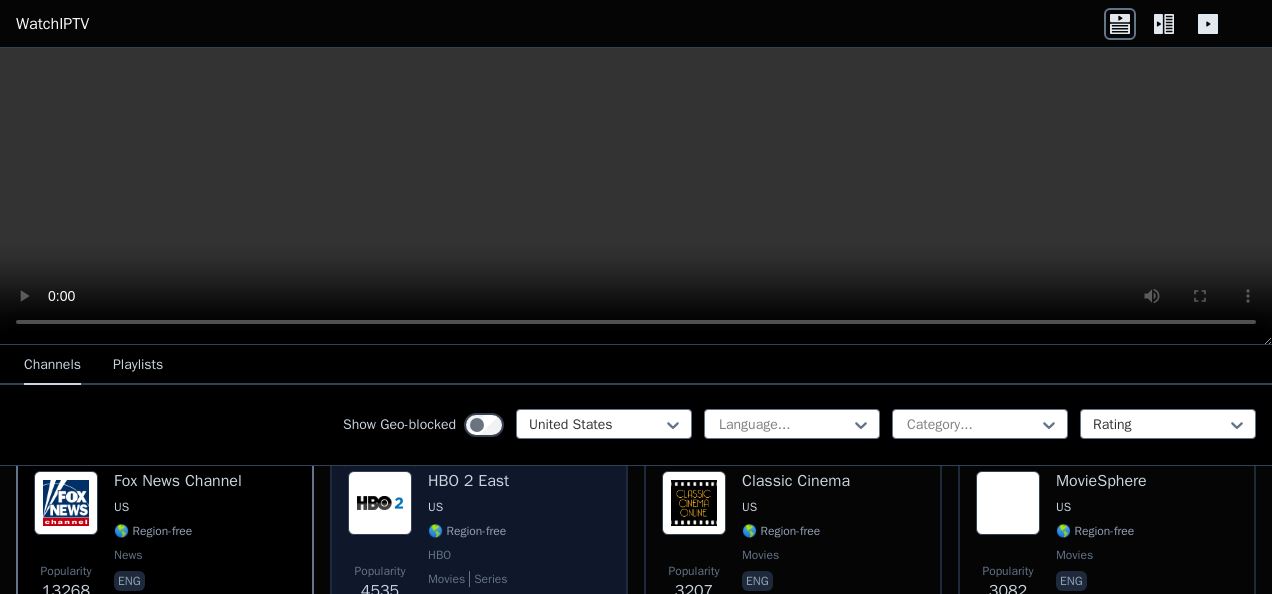 click on "US" at bounding box center [468, 507] 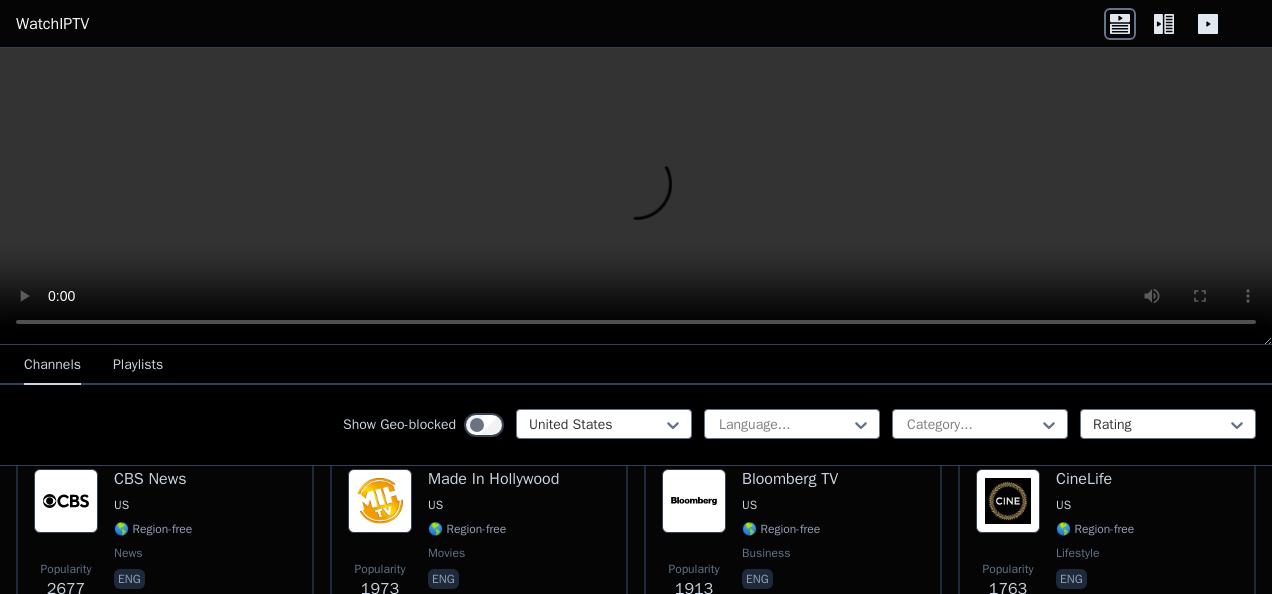 scroll, scrollTop: 17, scrollLeft: 0, axis: vertical 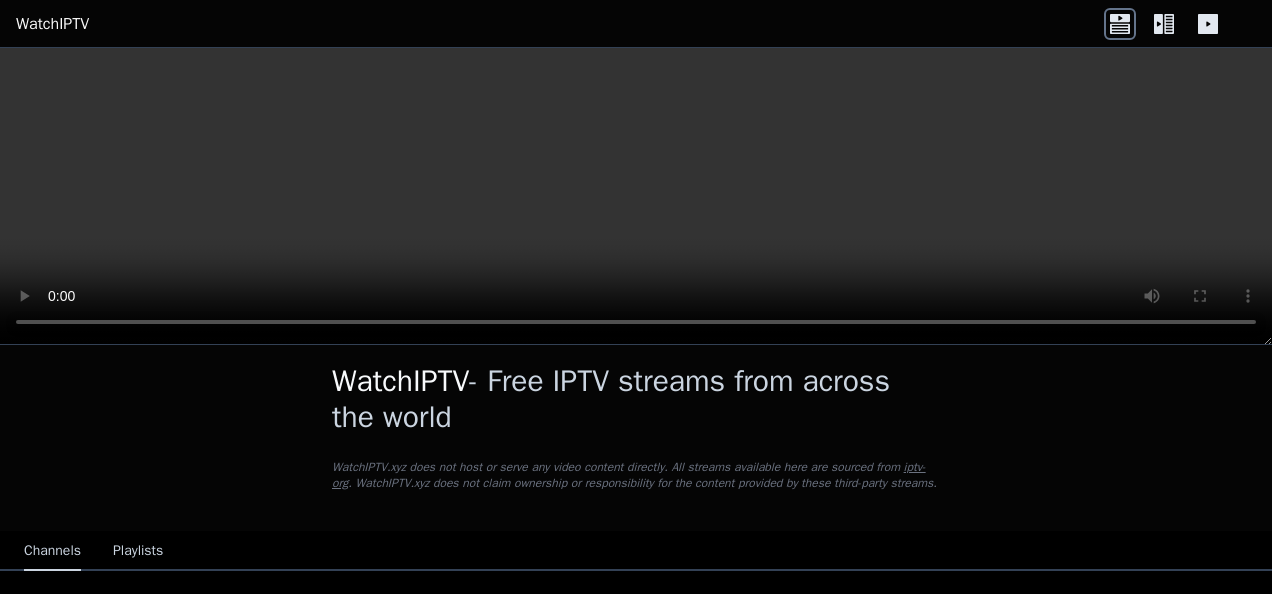 click on "WatchIPTV  - Free IPTV streams from across the world WatchIPTV.xyz does not host or serve any video content directly. All streams available here are sourced from   iptv-org . WatchIPTV.xyz does not claim ownership or responsibility for the content provided by these third-party streams. Channels Playlists Show Geo-blocked United States Language... Category... Rating Popularity 13268 Fox News Channel US 🌎 Region-free news eng Popularity 4535 HBO 2 East US 🌎 Region-free HBO movies series eng spa Popularity 3207 Classic Cinema US 🌎 Region-free movies eng Popularity 3082 MovieSphere US 🌎 Region-free movies eng Popularity 2677 CBS News US 🌎 Region-free news eng Popularity 1973 Made In Hollywood US 🌎 Region-free movies eng Popularity 1913 Bloomberg TV US 🌎 Region-free business eng Popularity 1763 CineLife US 🌎 Region-free lifestyle eng Popularity 1706 TVS Drive In Movie US 🌎 Region-free movies eng Popularity 1696 KABC-DT1 US 🌎 Region-free ABC news eng Popularity 1626 Dark Matter TV US" at bounding box center (636, 6893) 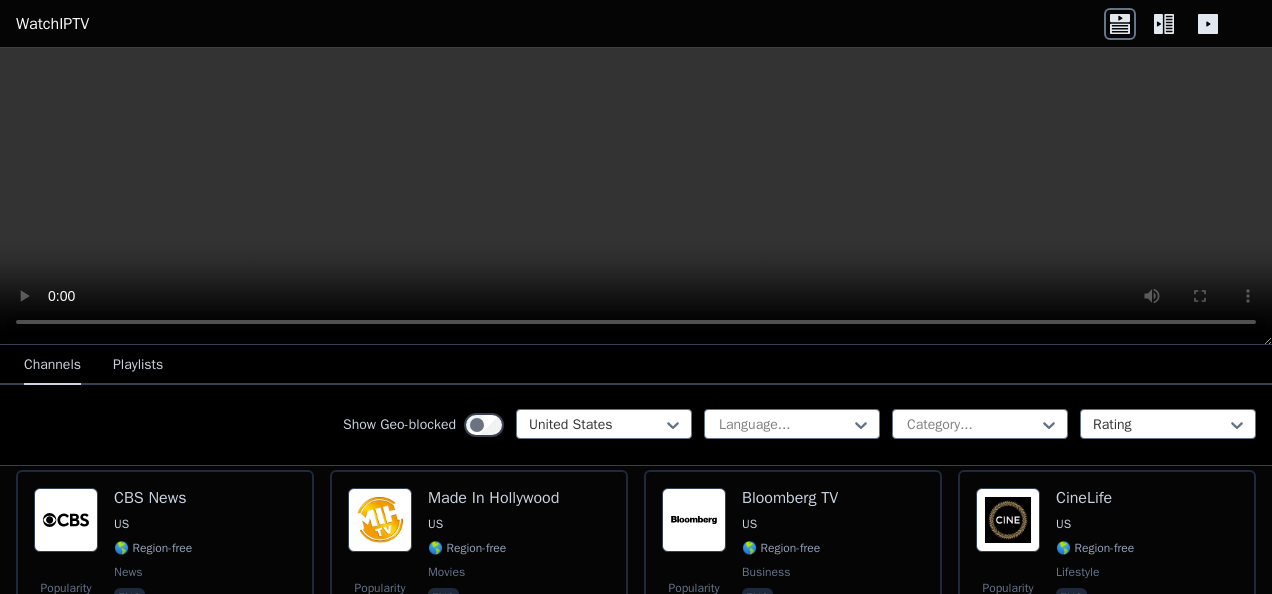 scroll, scrollTop: 416, scrollLeft: 0, axis: vertical 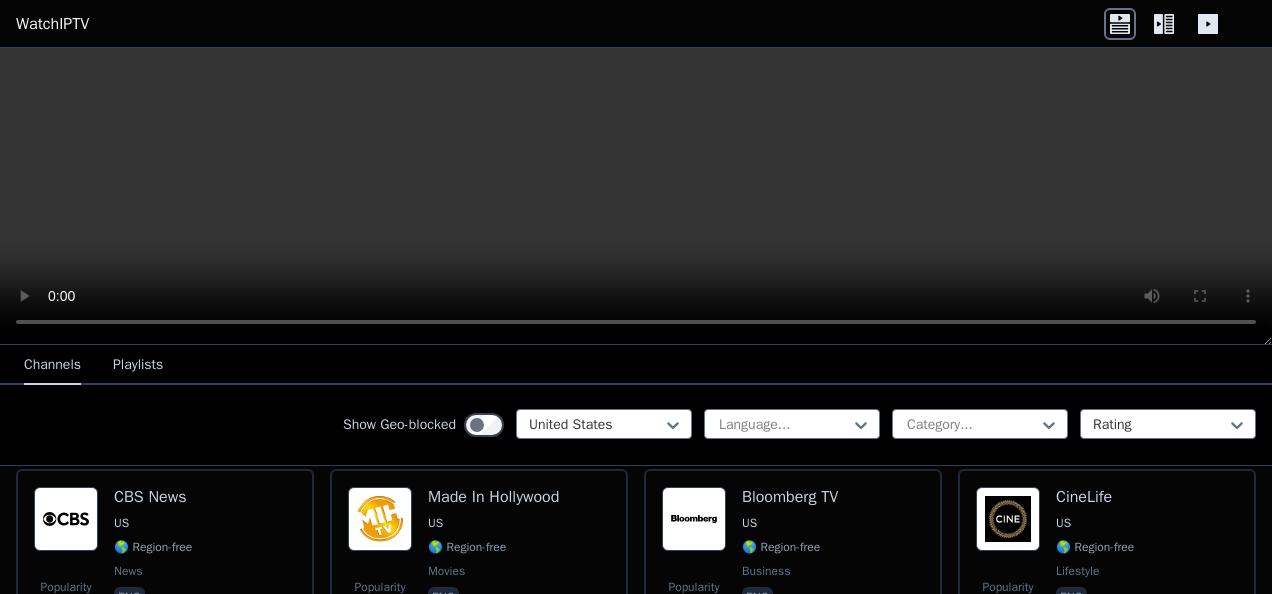 click 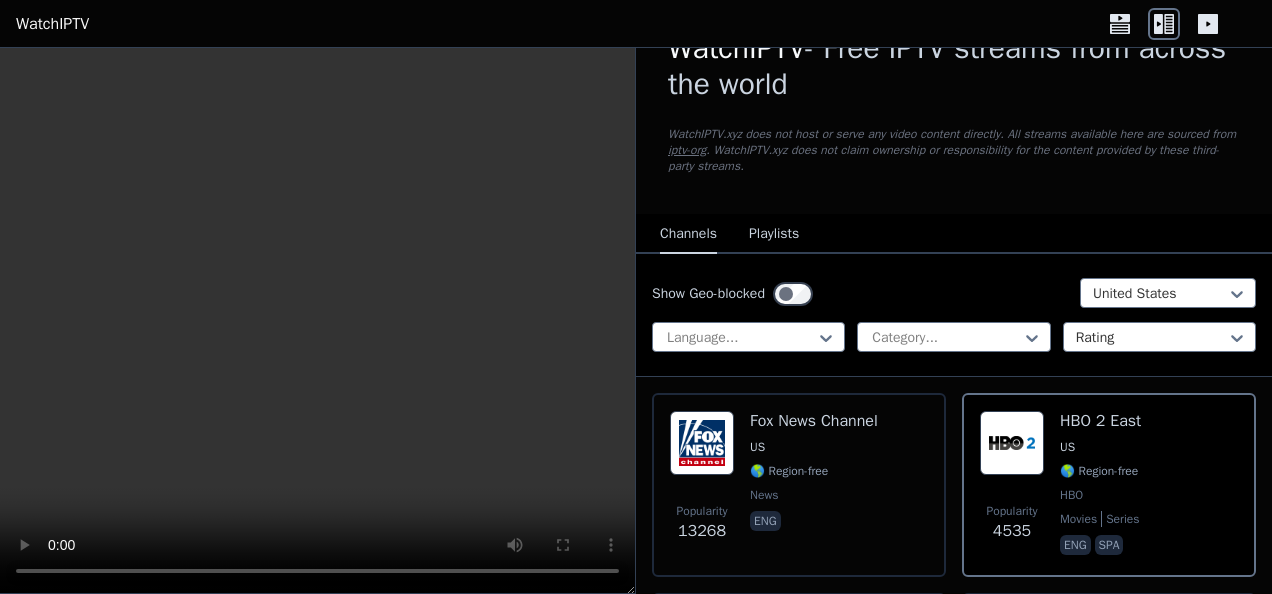 scroll, scrollTop: 32, scrollLeft: 0, axis: vertical 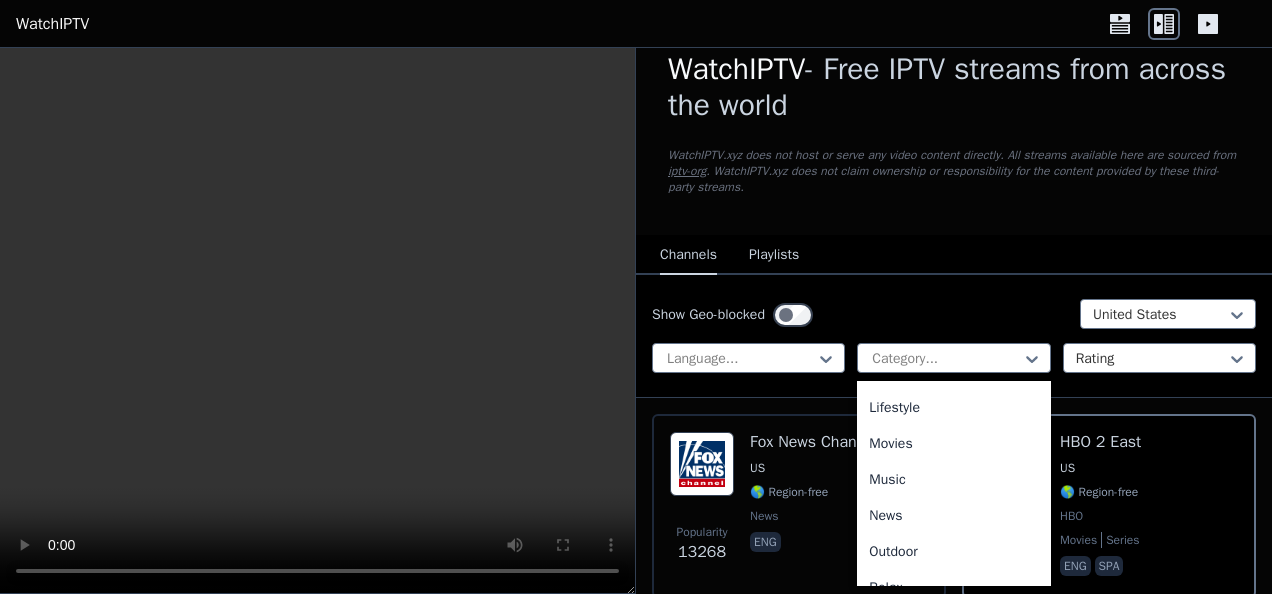 click on "Movies" at bounding box center (953, 444) 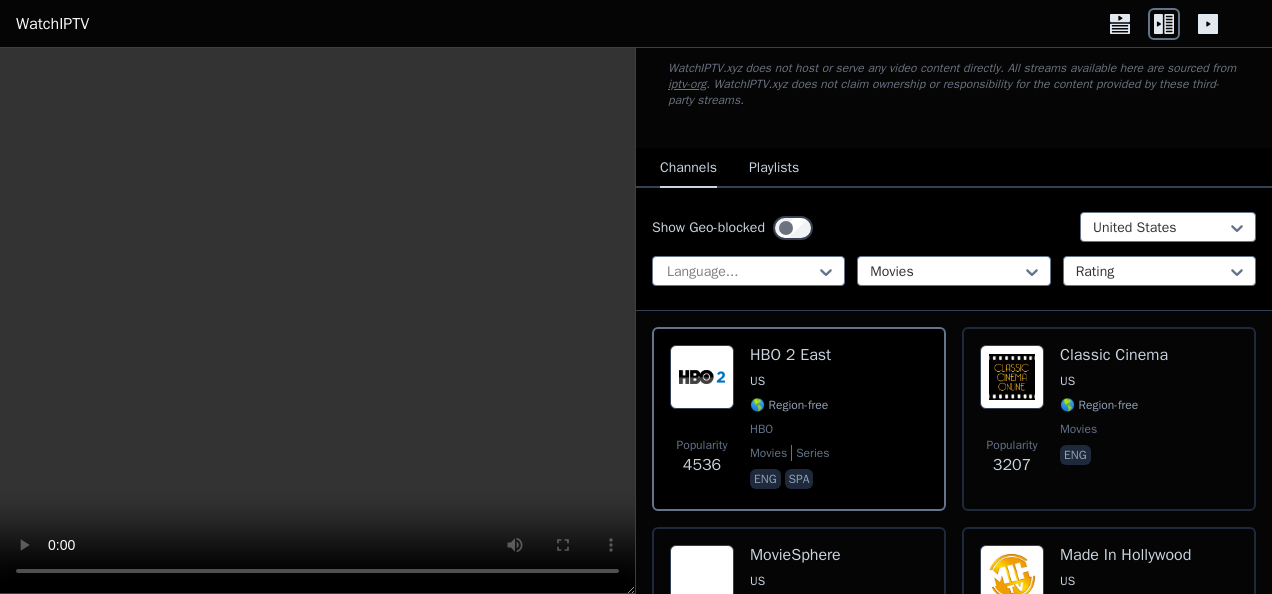 scroll, scrollTop: 120, scrollLeft: 0, axis: vertical 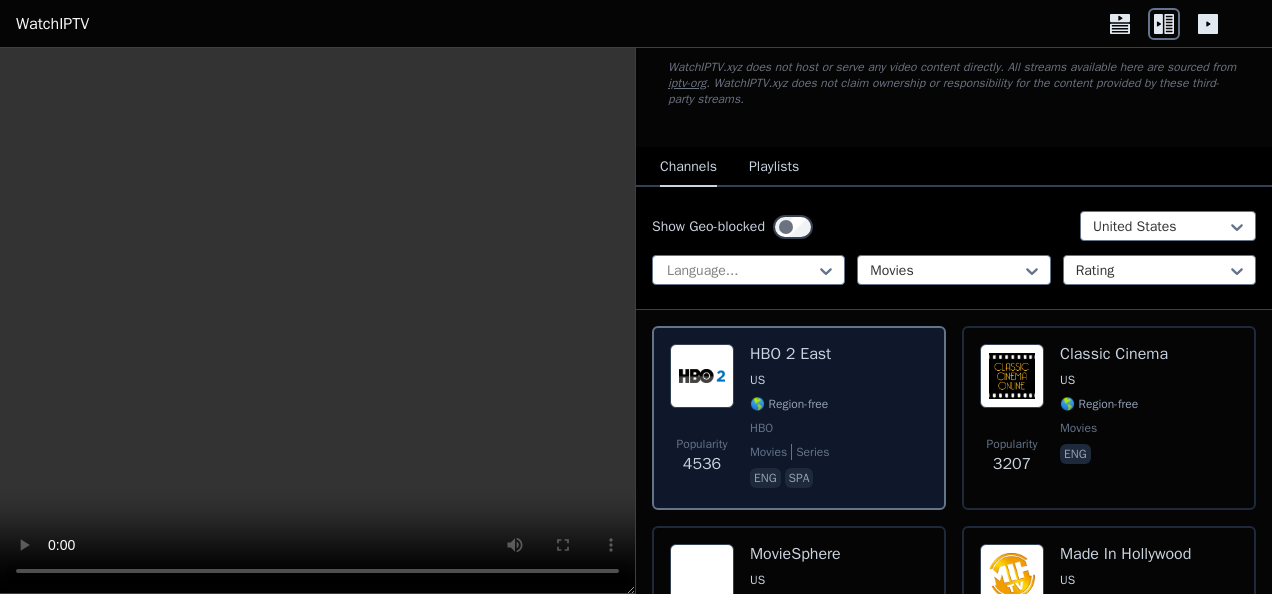 click on "Popularity 4536 HBO 2 East US 🌎 Region-free HBO movies series eng spa" at bounding box center [799, 418] 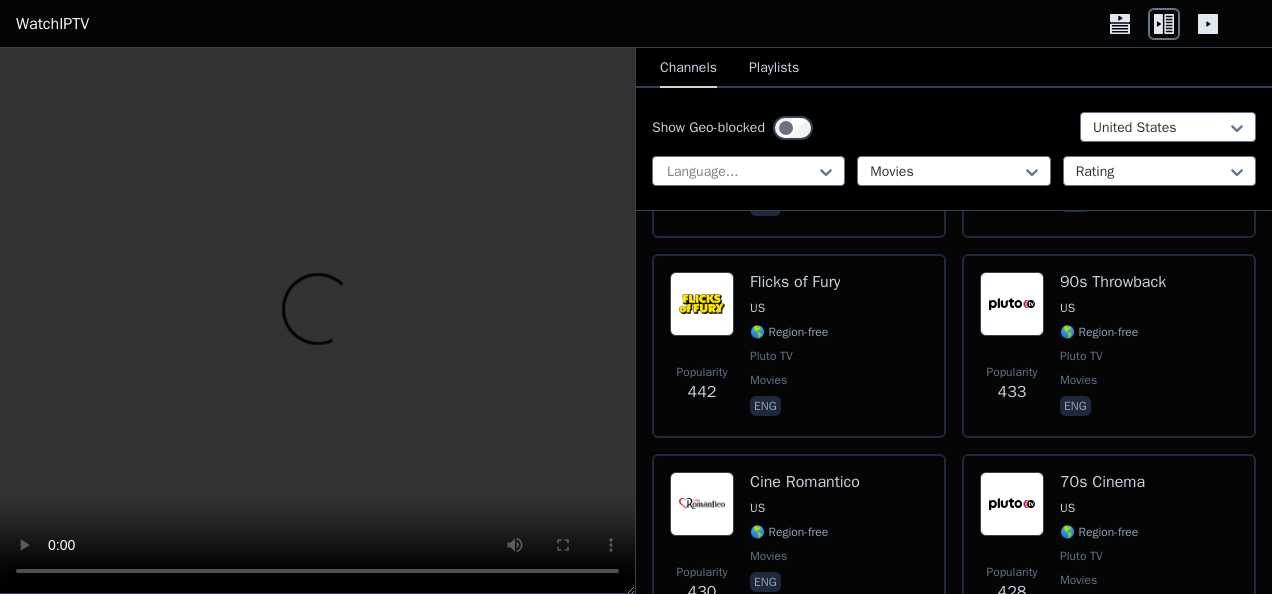 scroll, scrollTop: 1180, scrollLeft: 0, axis: vertical 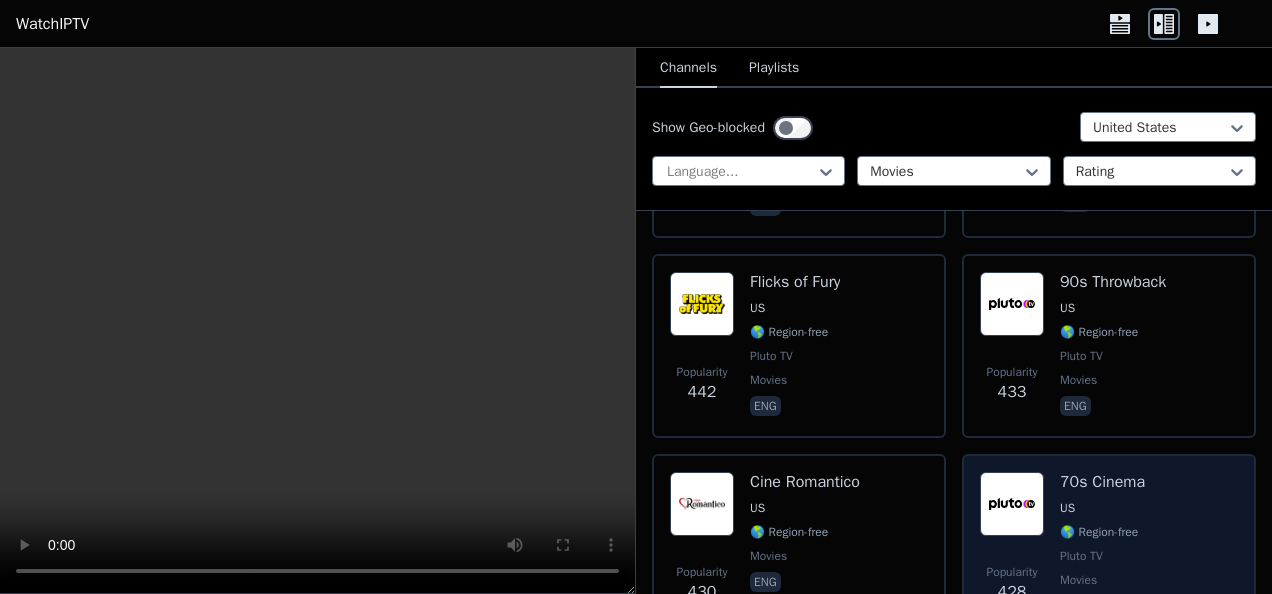 click on "70s Cinema US 🌎 Region-free Pluto TV movies eng" at bounding box center (1102, 546) 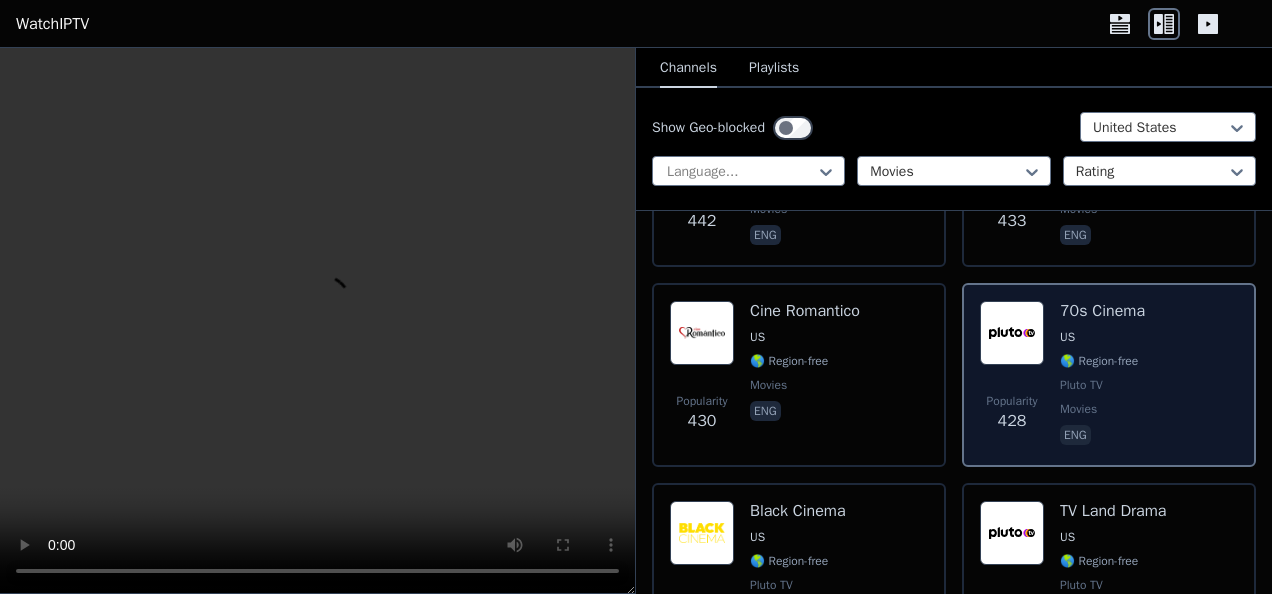 scroll, scrollTop: 1353, scrollLeft: 0, axis: vertical 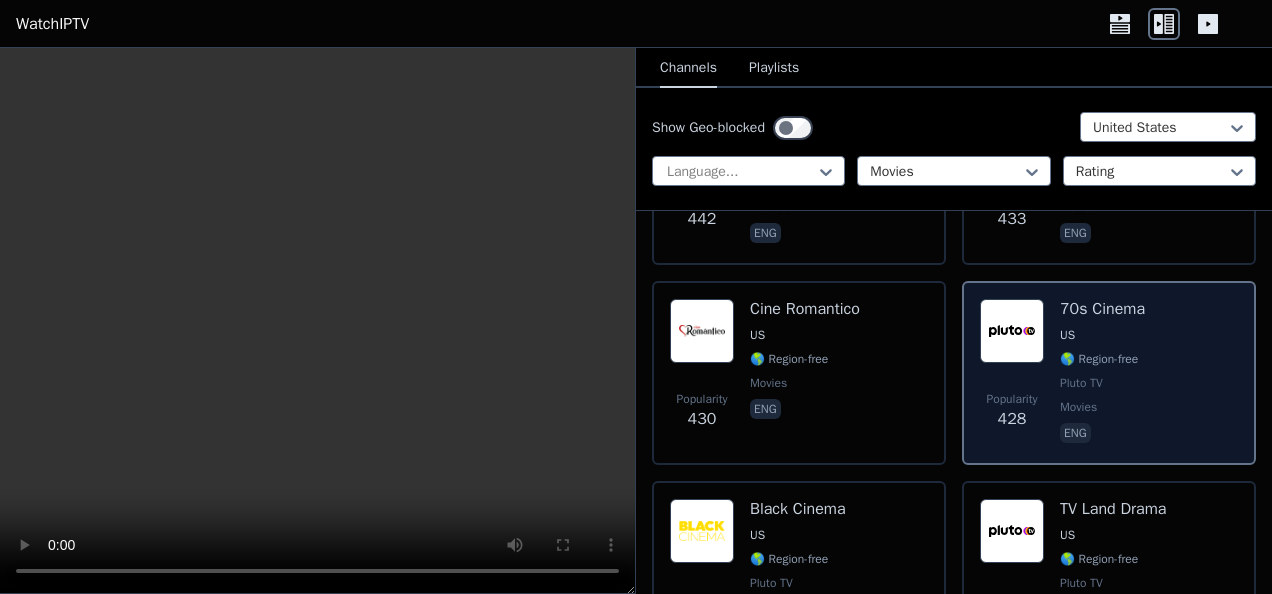 click on "🌎 Region-free" at bounding box center [1099, 359] 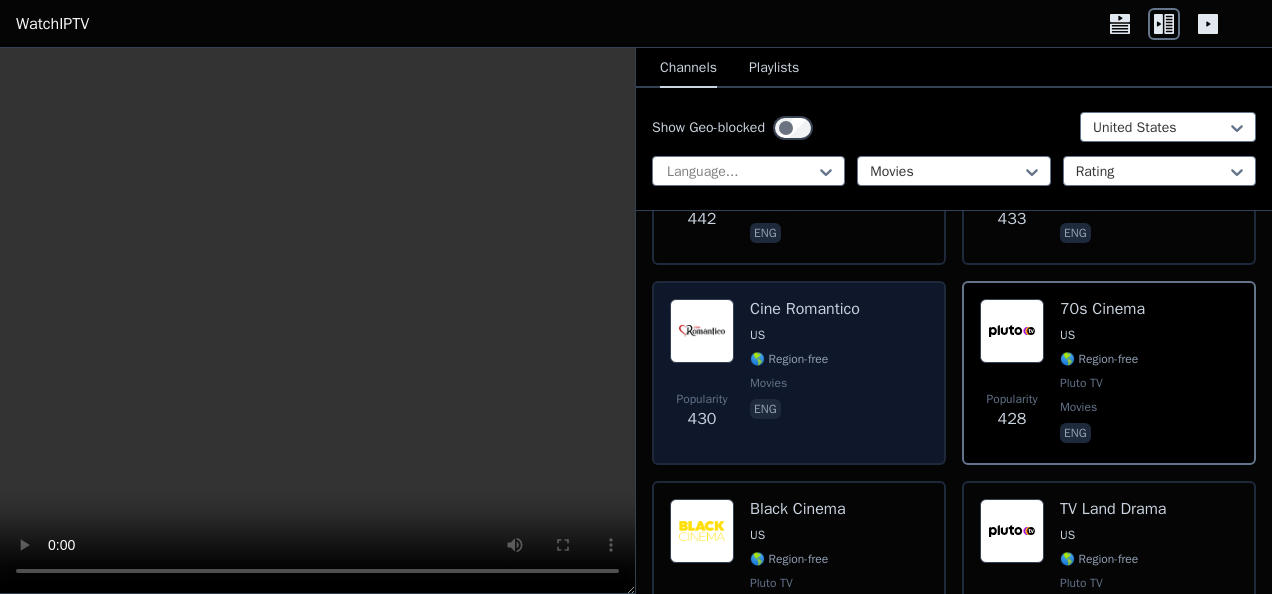 click on "US" at bounding box center (805, 335) 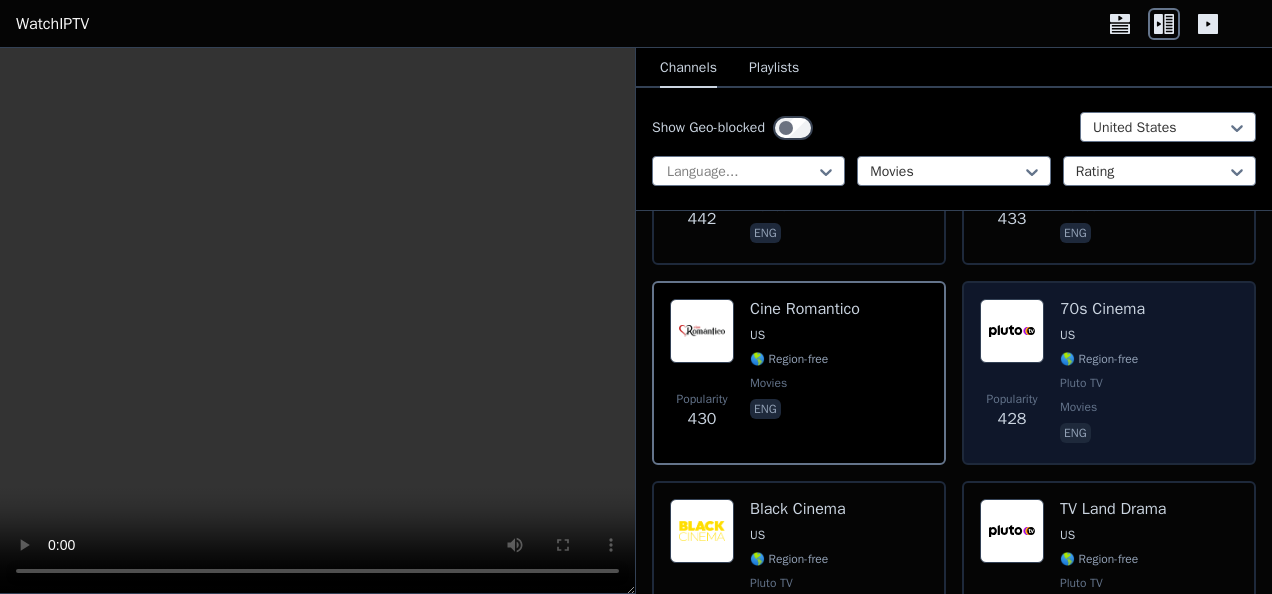 click on "🌎 Region-free" at bounding box center [1099, 359] 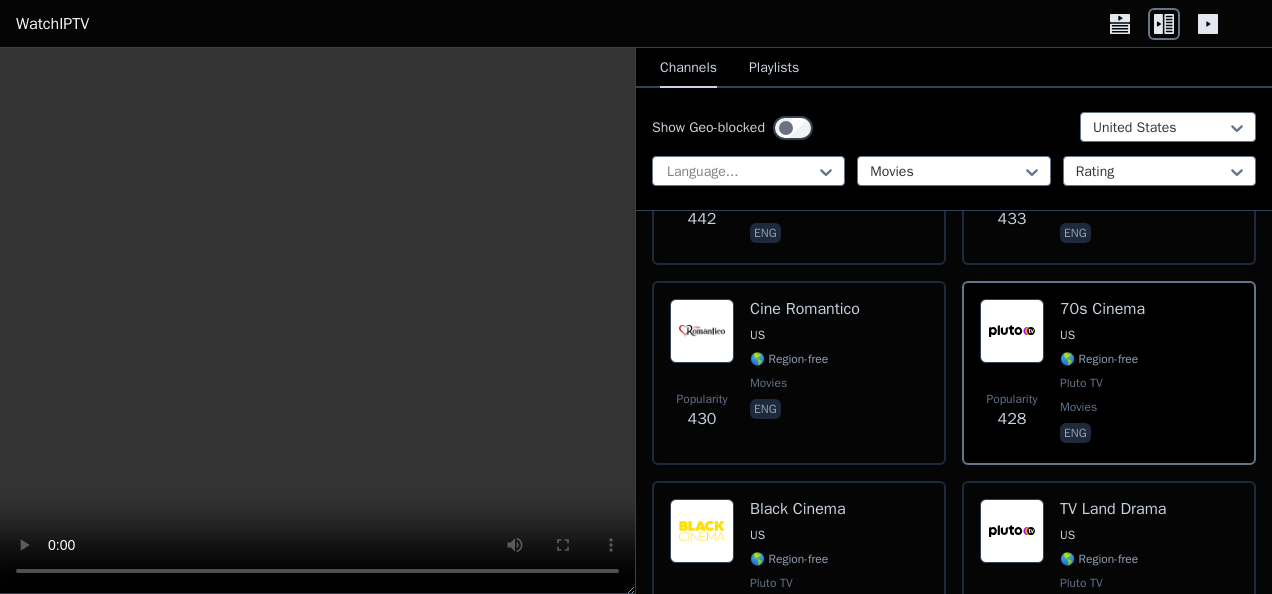 click 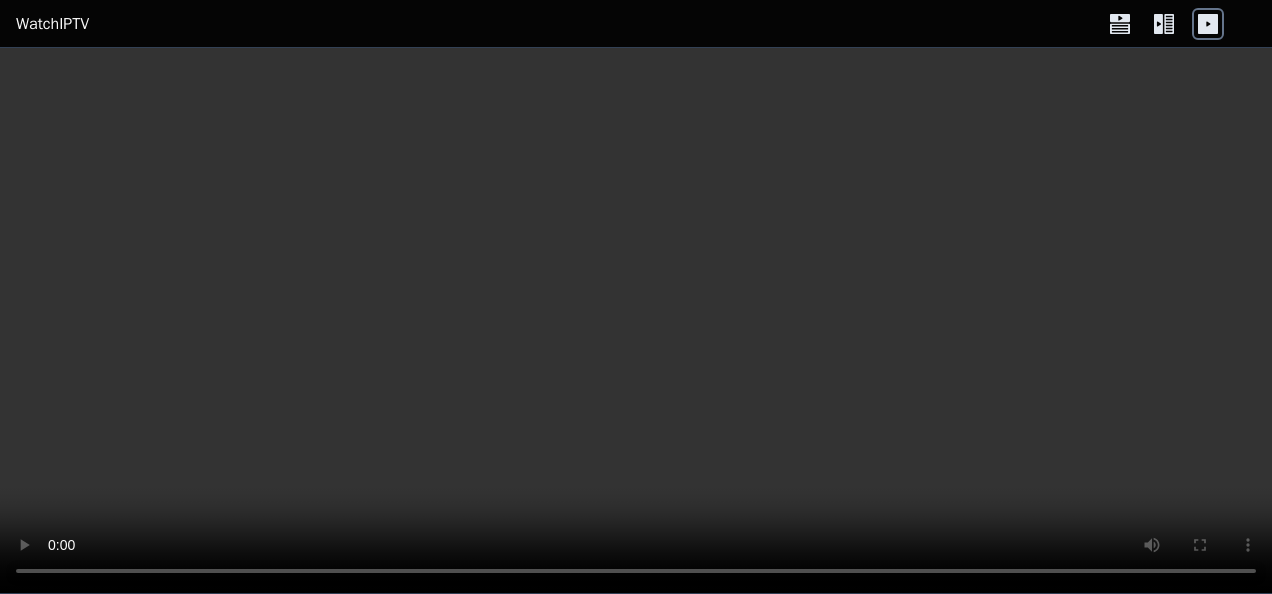 click 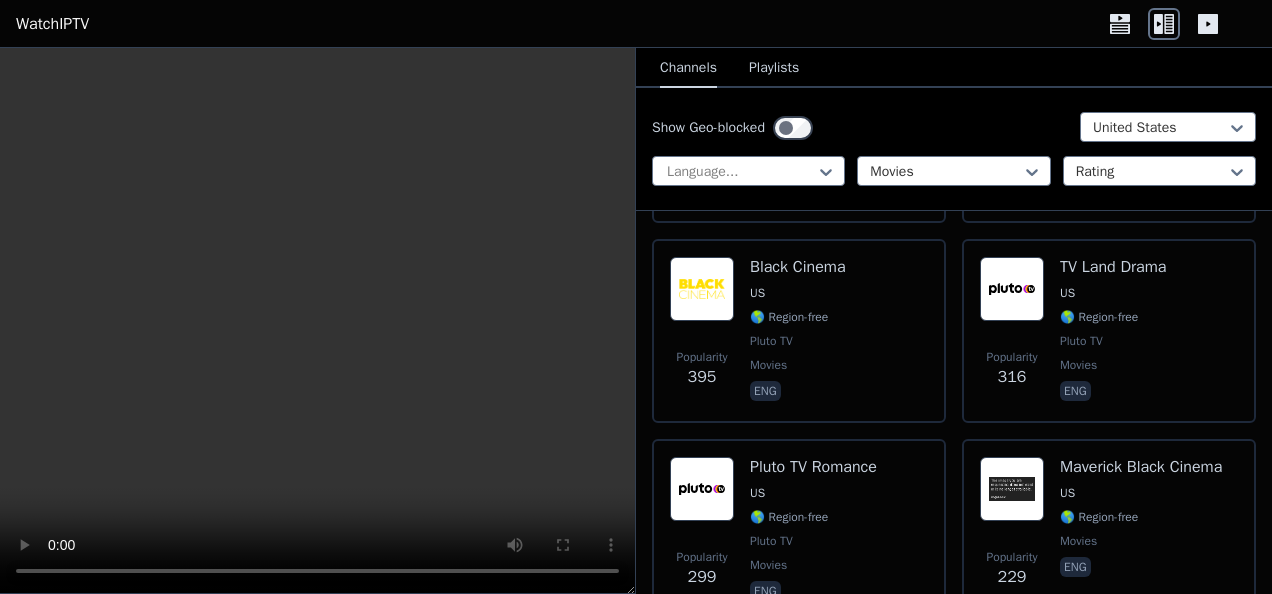 scroll, scrollTop: 1596, scrollLeft: 0, axis: vertical 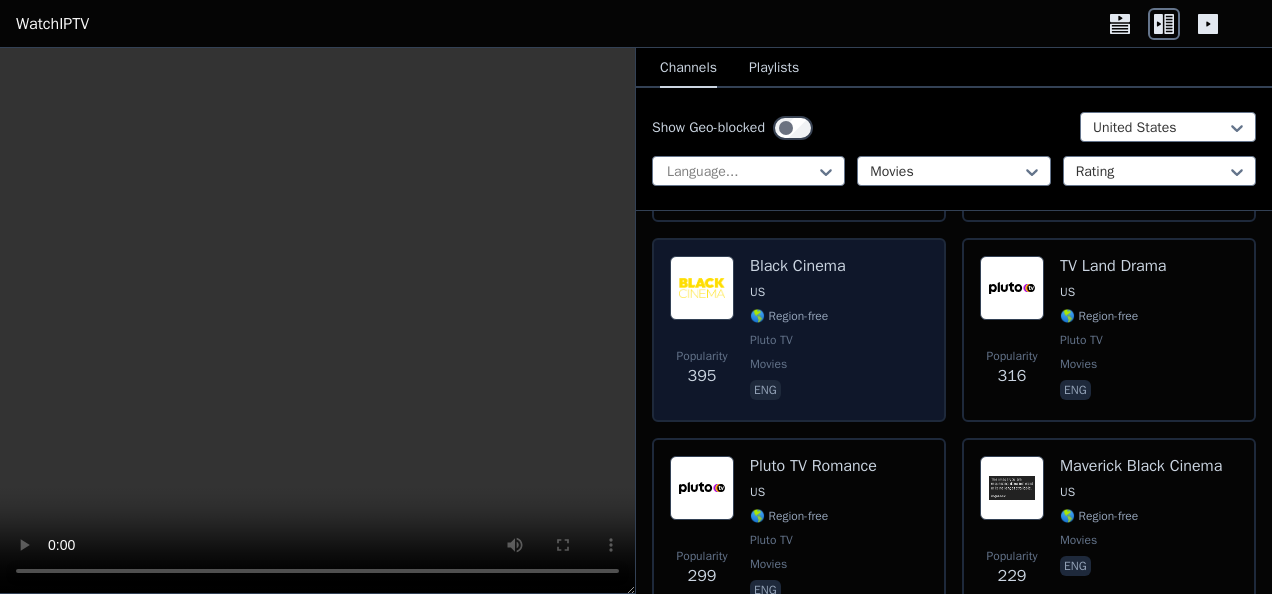 click on "Black Cinema US 🌎 Region-free Pluto TV movies eng" at bounding box center [798, 330] 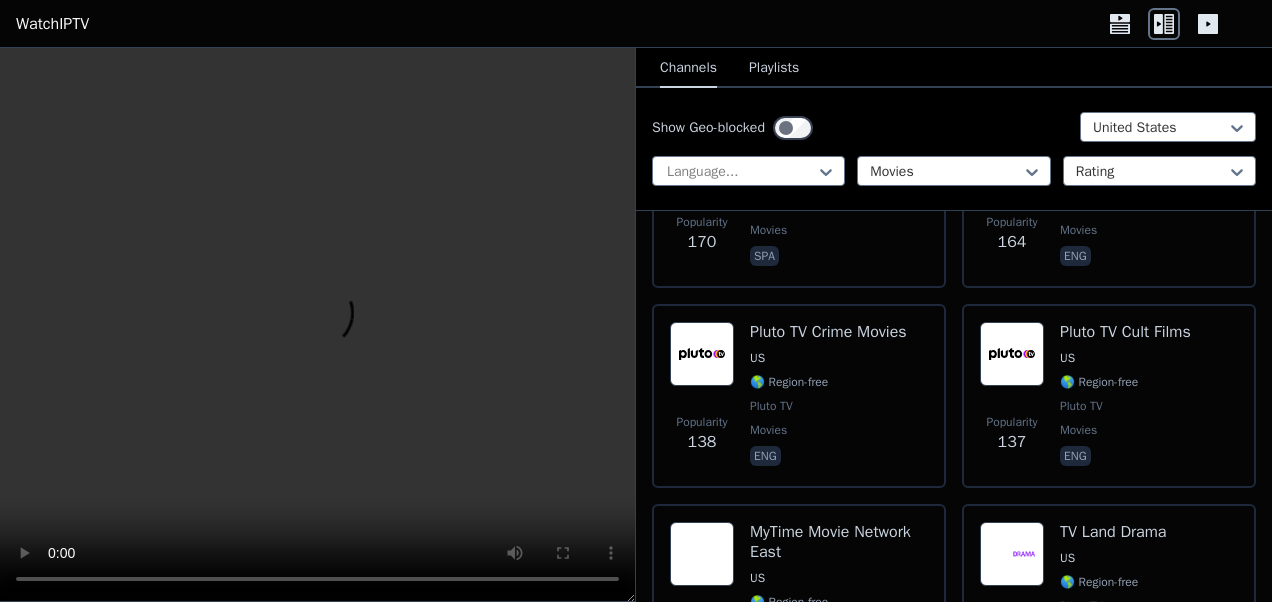 scroll, scrollTop: 2534, scrollLeft: 0, axis: vertical 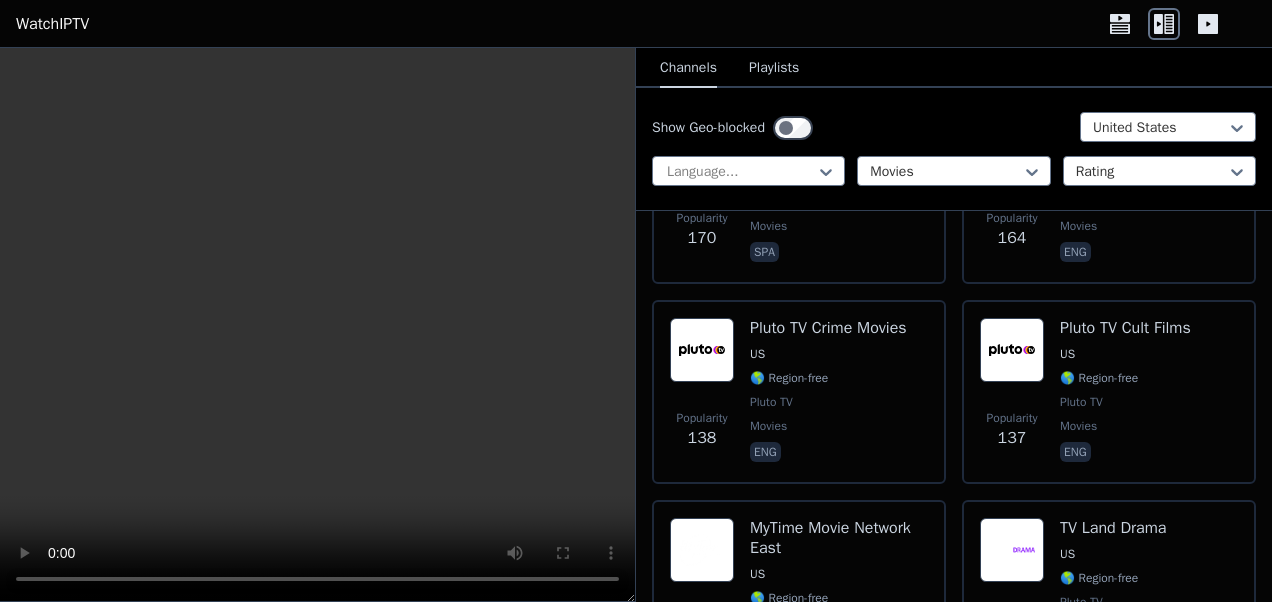 click on "Pluto TV" at bounding box center (1125, 402) 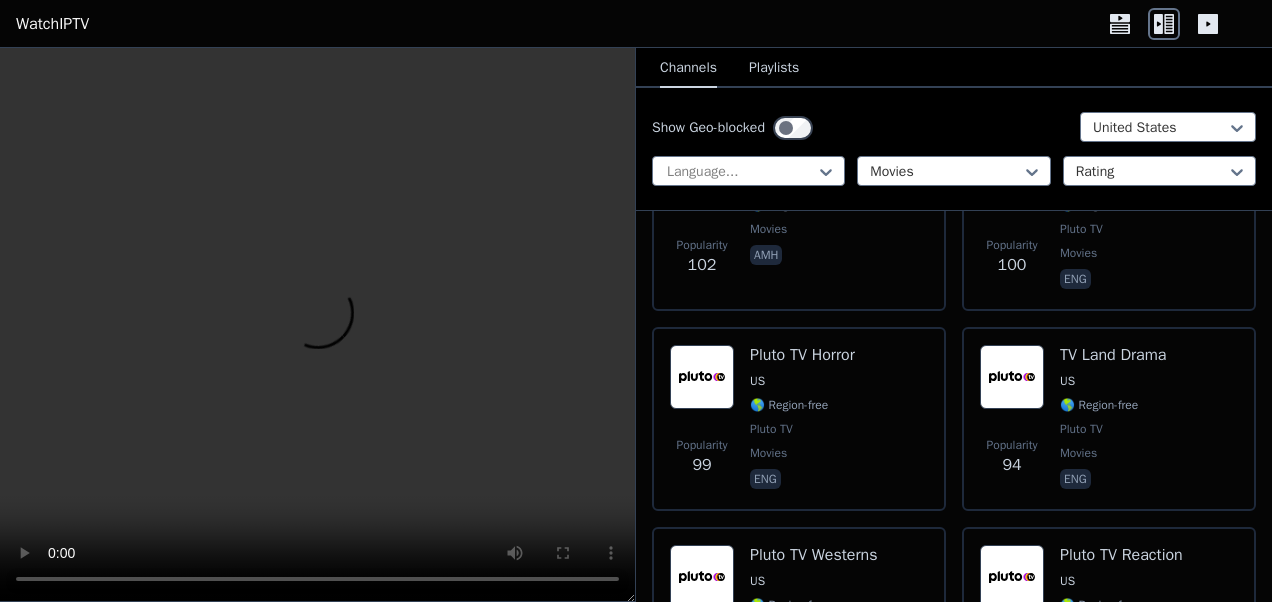 scroll, scrollTop: 3728, scrollLeft: 0, axis: vertical 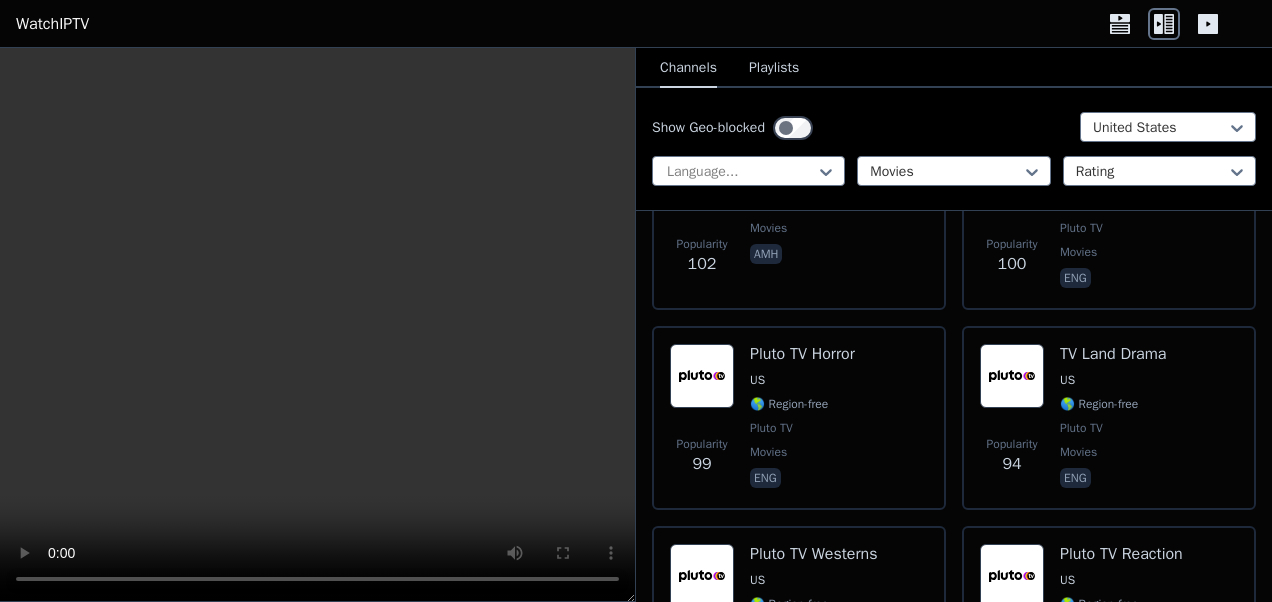 click on "Pluto TV Horror US 🌎 Region-free Pluto TV movies eng" at bounding box center (802, 418) 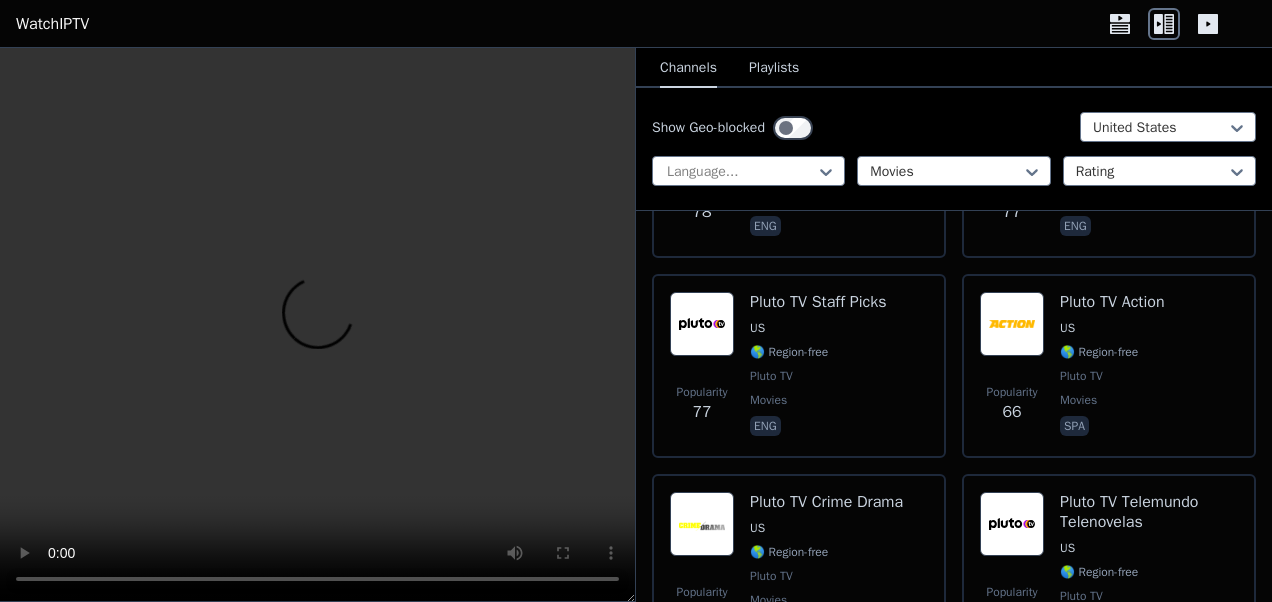 scroll, scrollTop: 4600, scrollLeft: 0, axis: vertical 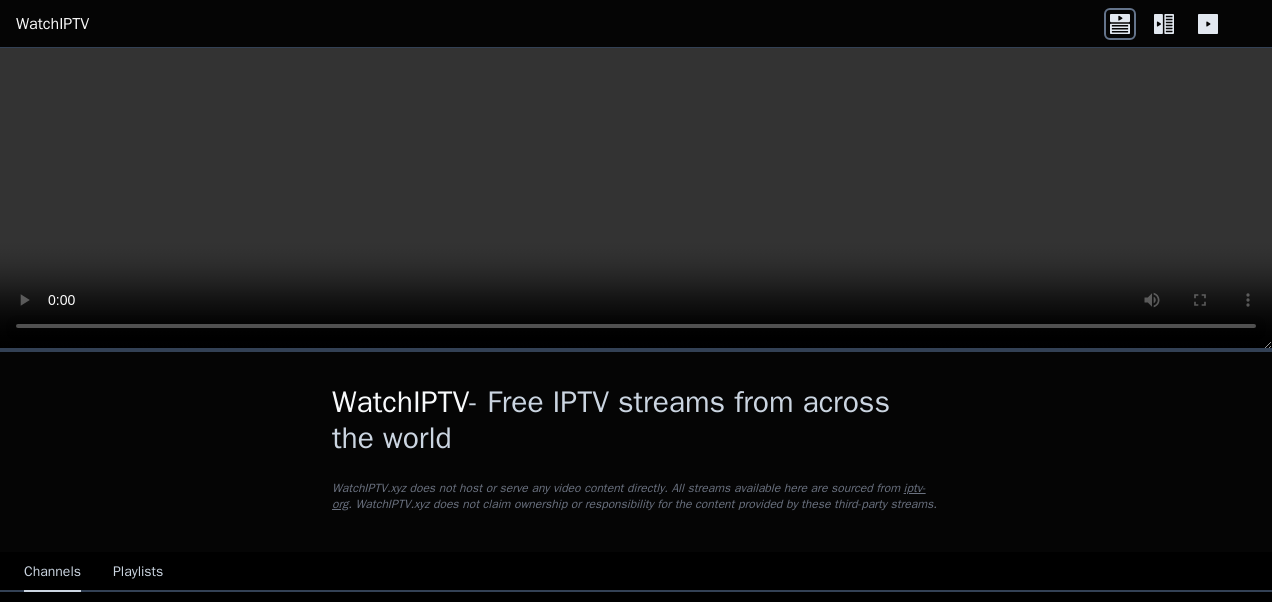 click 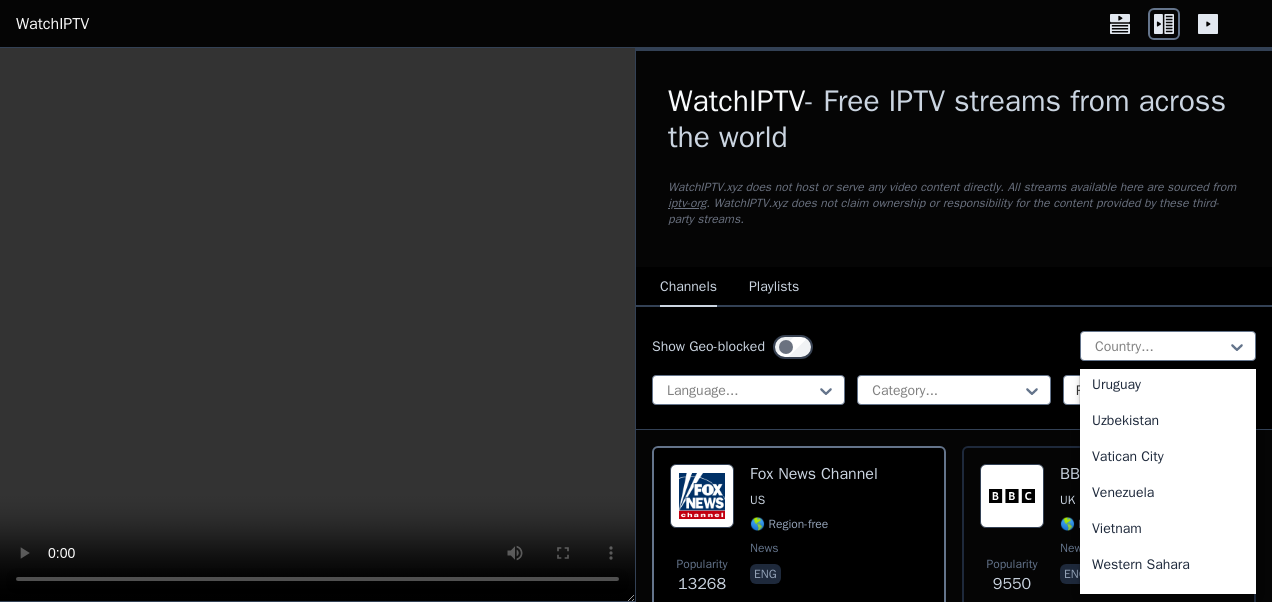 scroll, scrollTop: 7094, scrollLeft: 0, axis: vertical 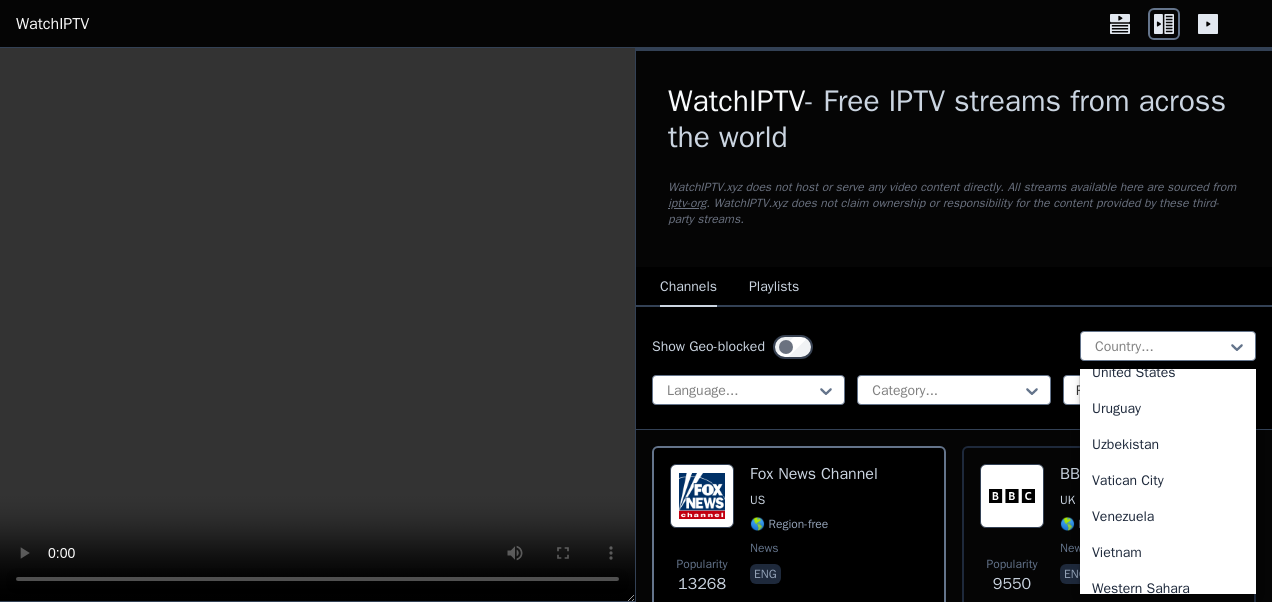 click on "United States" at bounding box center (1168, 373) 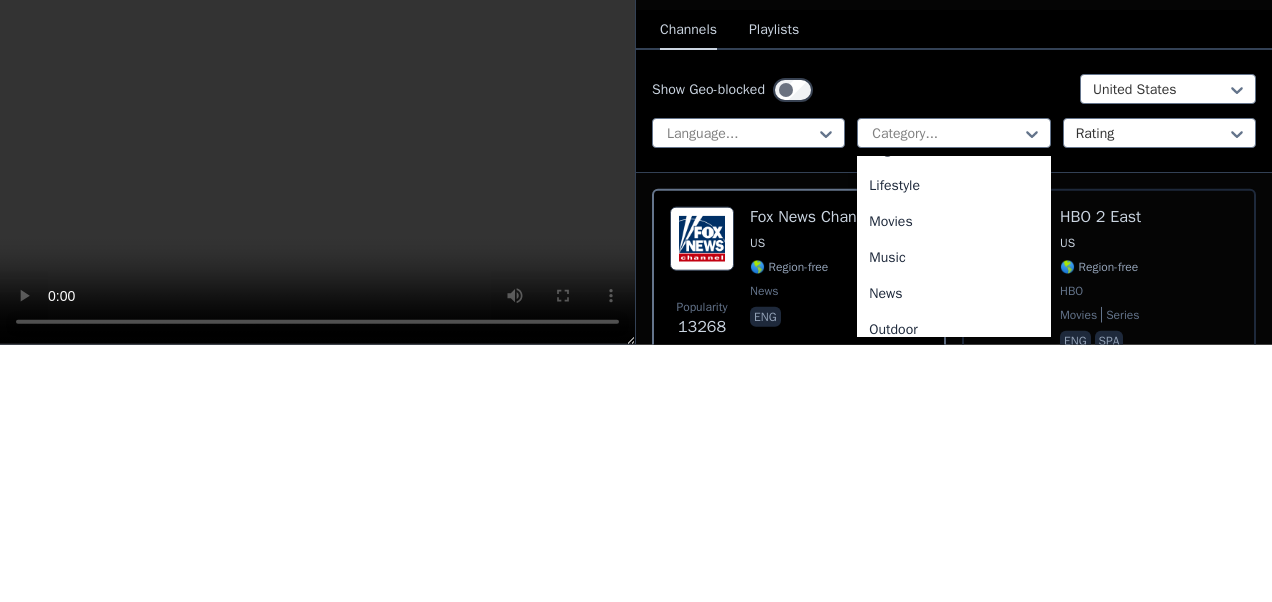 scroll, scrollTop: 498, scrollLeft: 0, axis: vertical 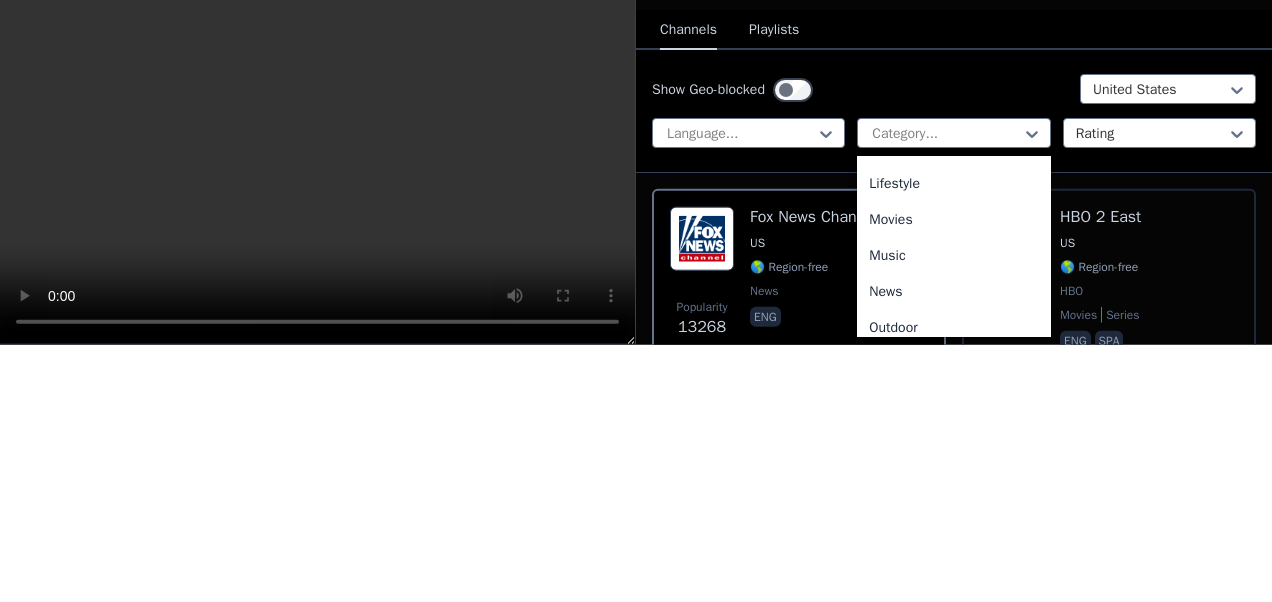 click on "Movies" at bounding box center (953, 477) 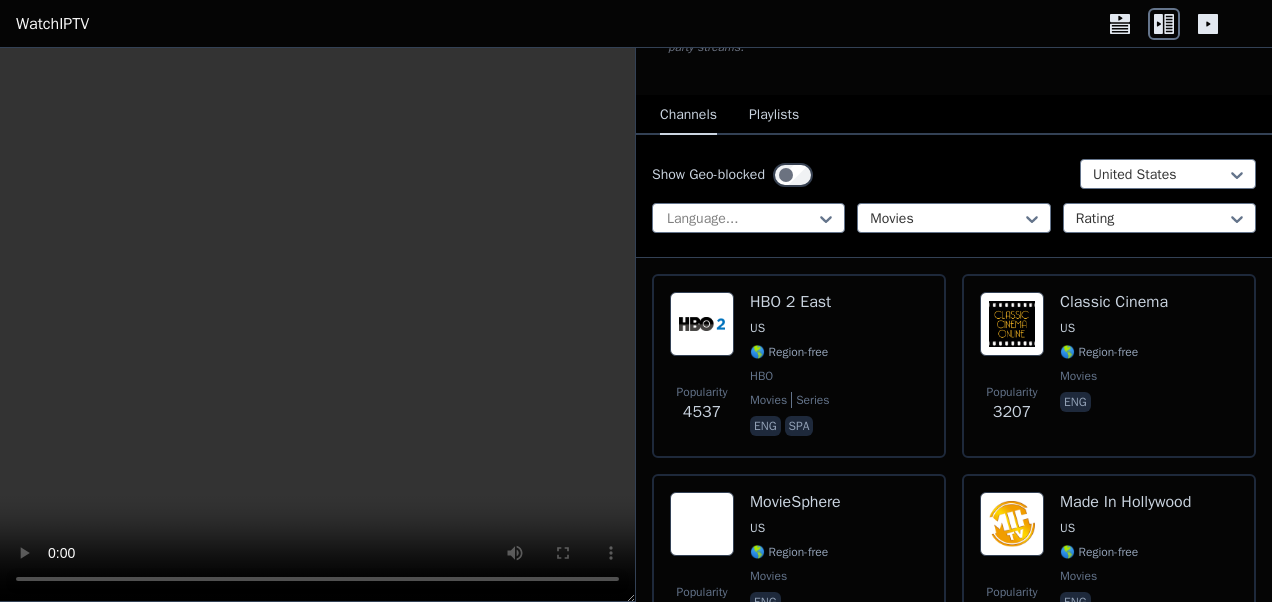scroll, scrollTop: 173, scrollLeft: 0, axis: vertical 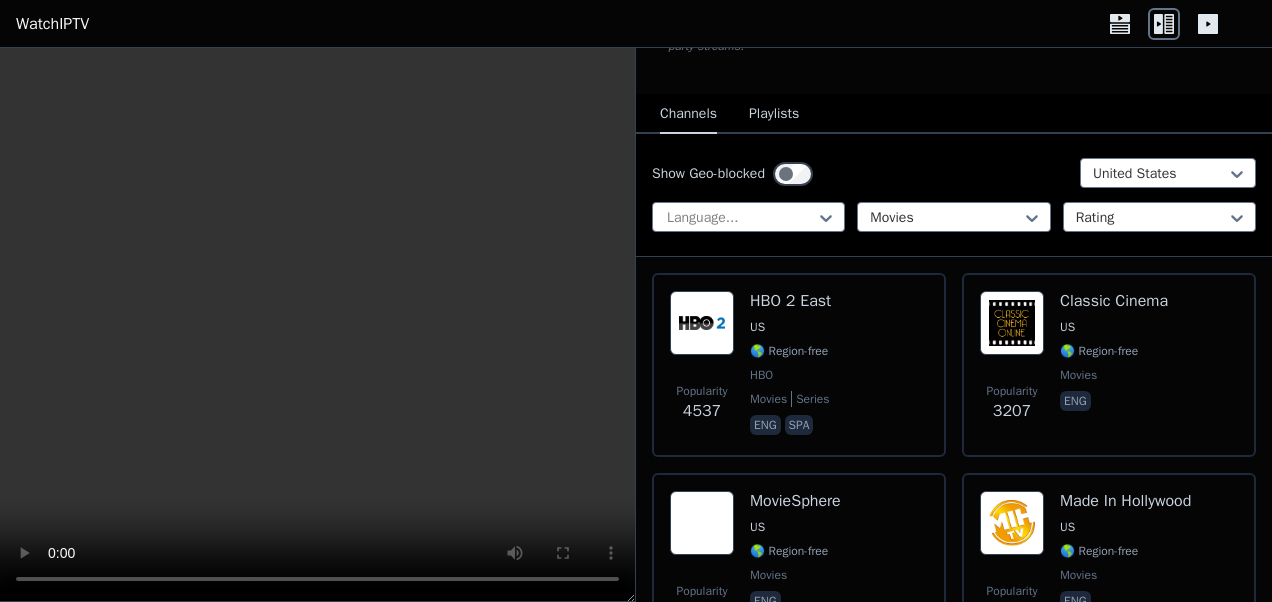 click on "US" at bounding box center (790, 327) 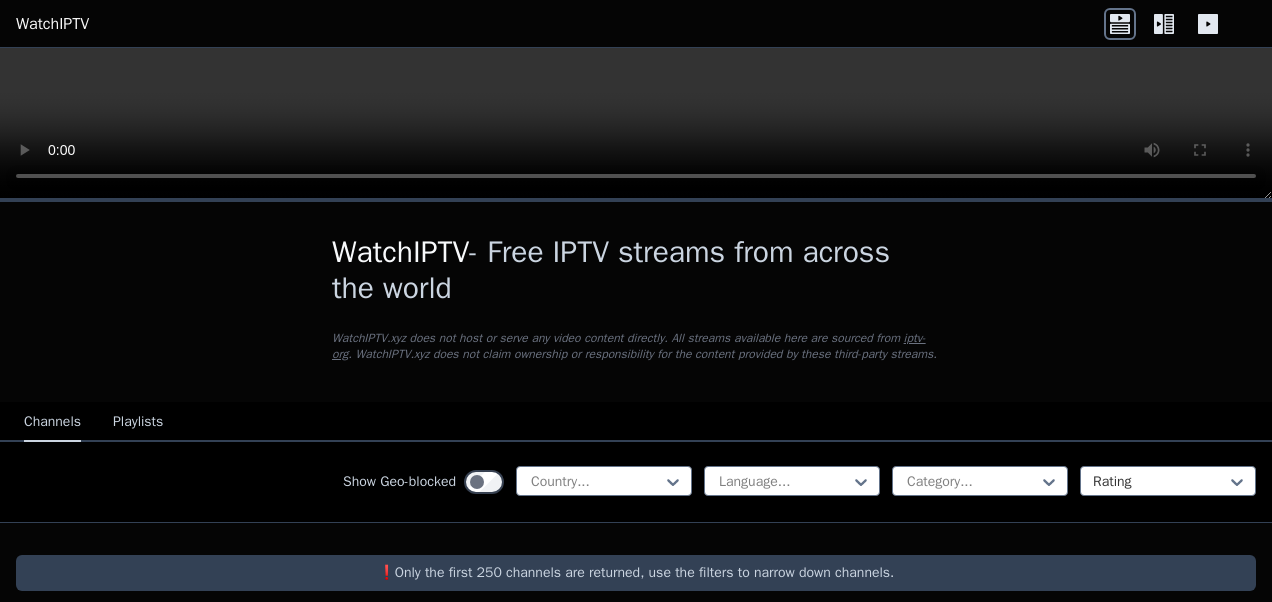 scroll, scrollTop: 0, scrollLeft: 0, axis: both 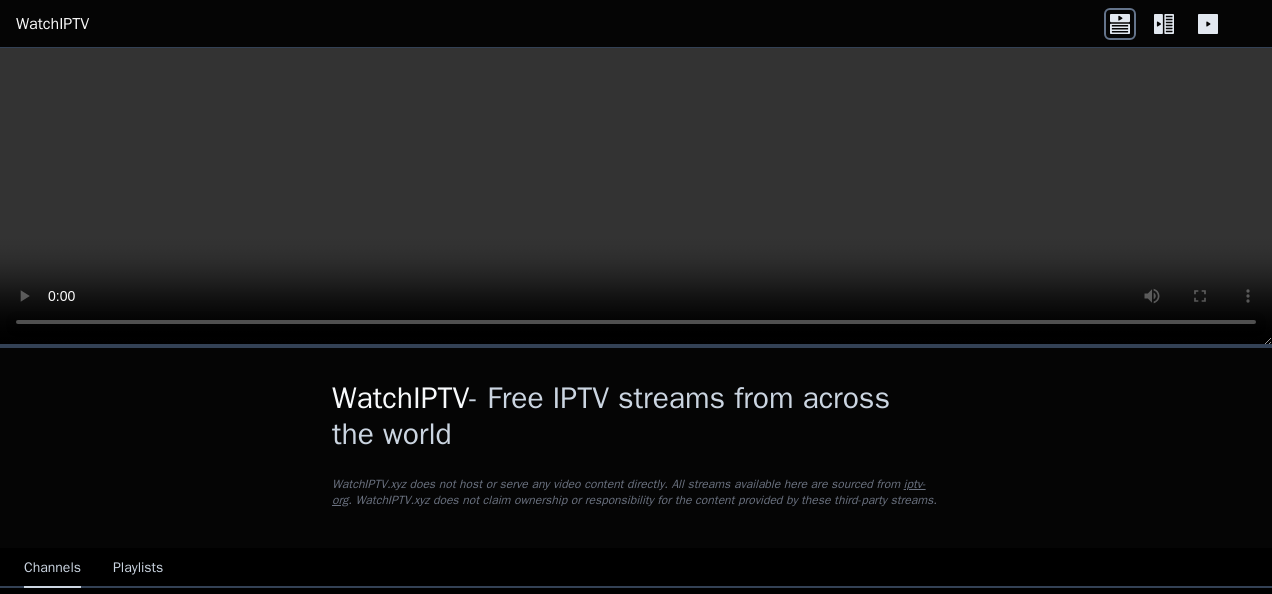 click 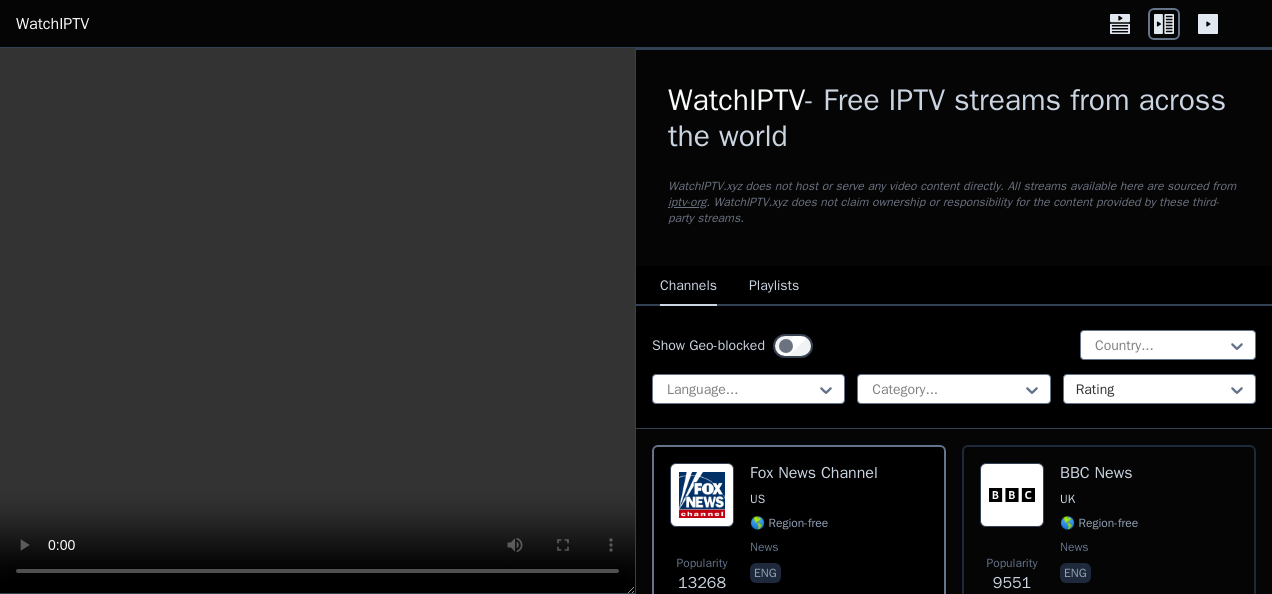scroll, scrollTop: 0, scrollLeft: 0, axis: both 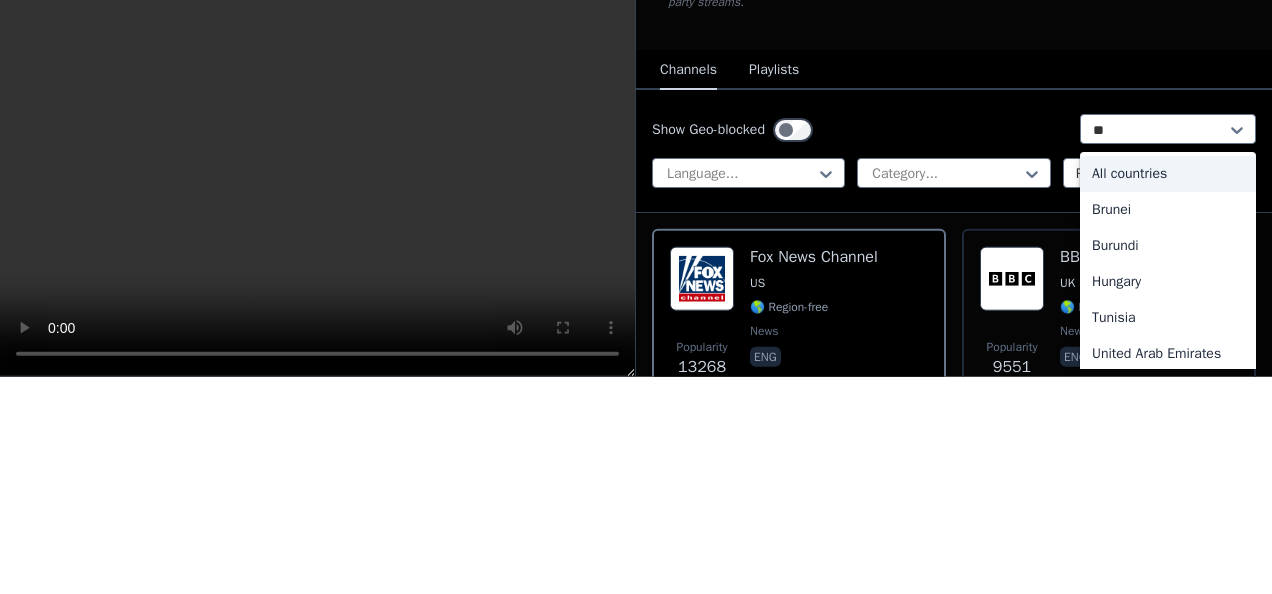 type on "***" 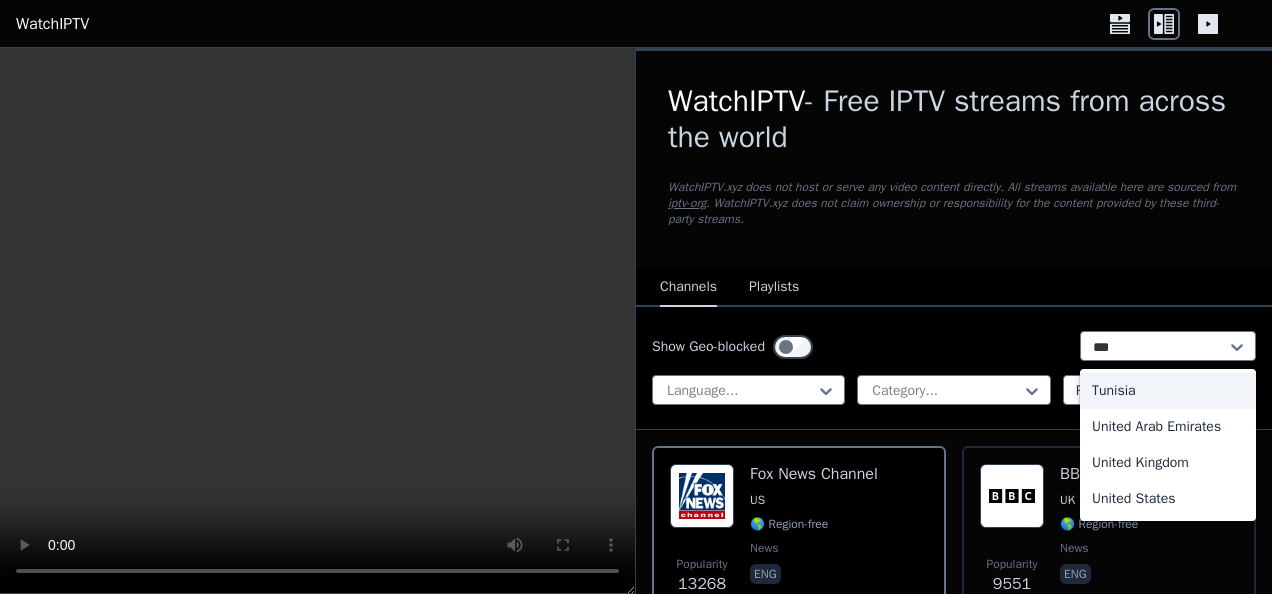 click on "United States" at bounding box center (1168, 499) 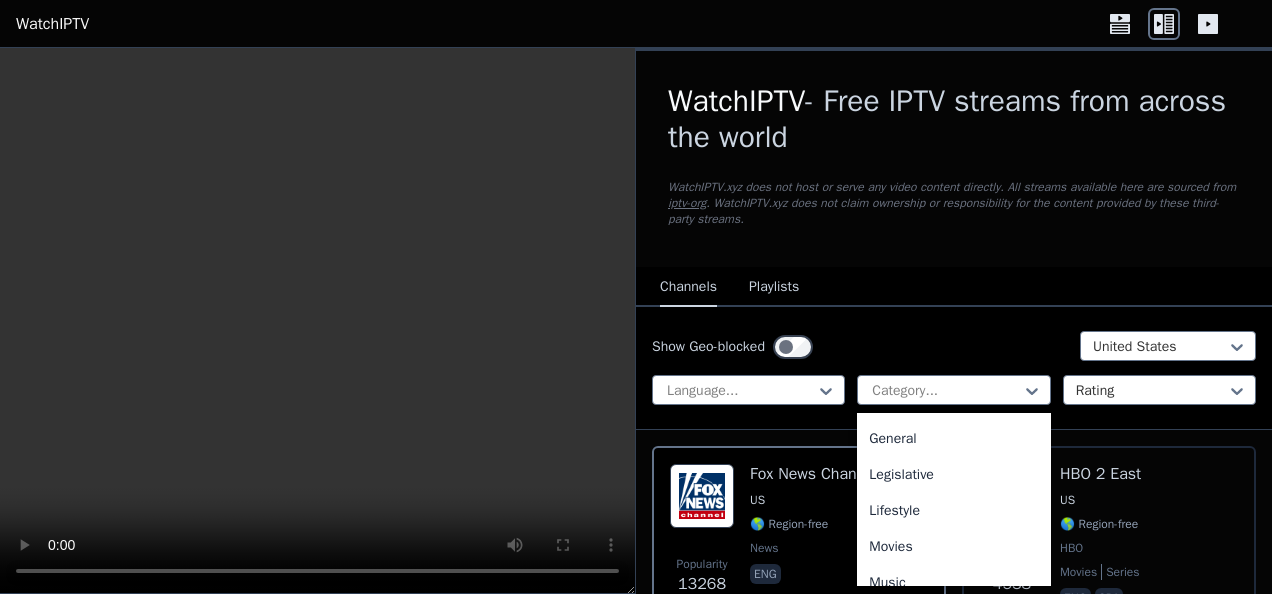 scroll, scrollTop: 472, scrollLeft: 0, axis: vertical 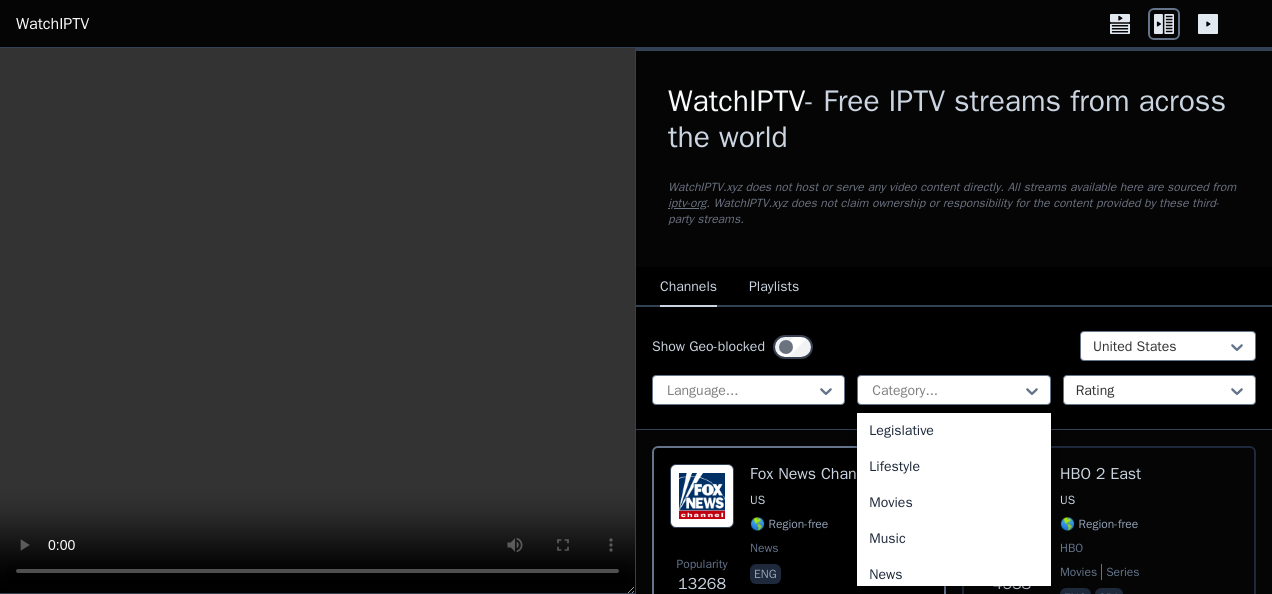 click on "Movies" at bounding box center (953, 503) 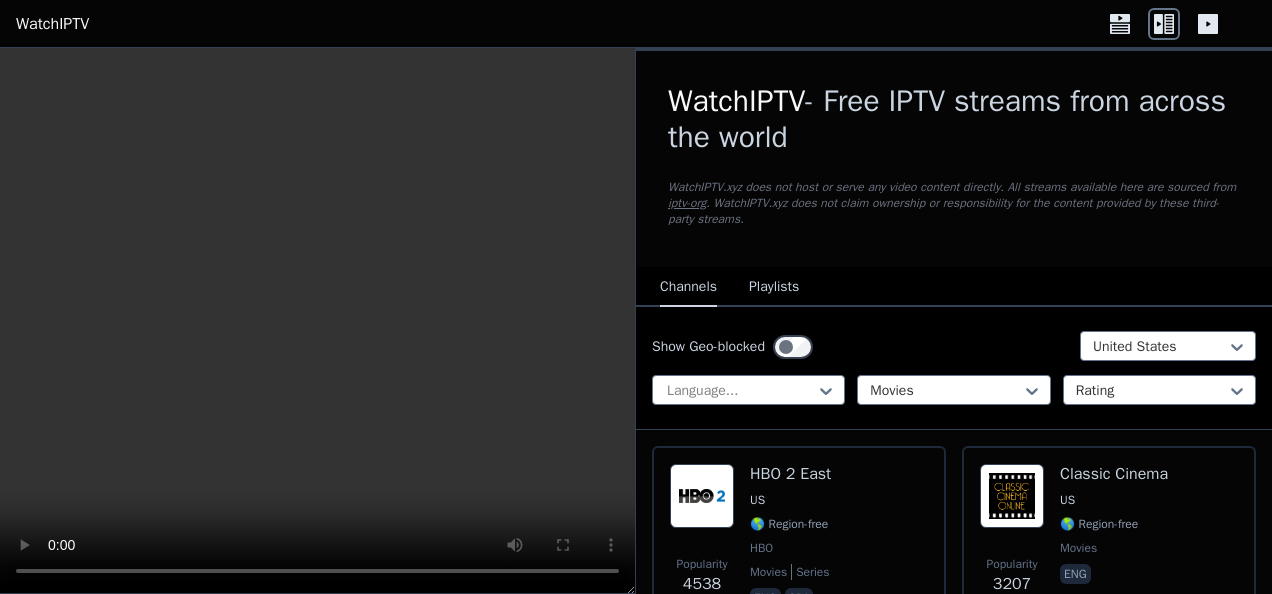 click on "HBO 2 East" at bounding box center [790, 474] 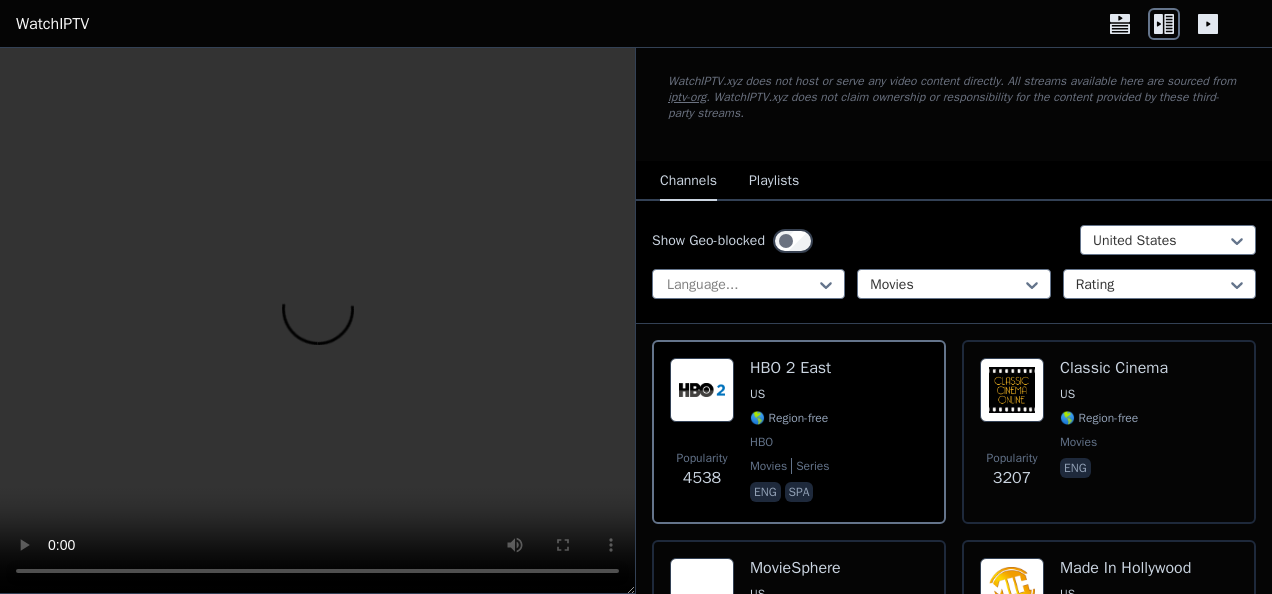 scroll, scrollTop: 106, scrollLeft: 0, axis: vertical 